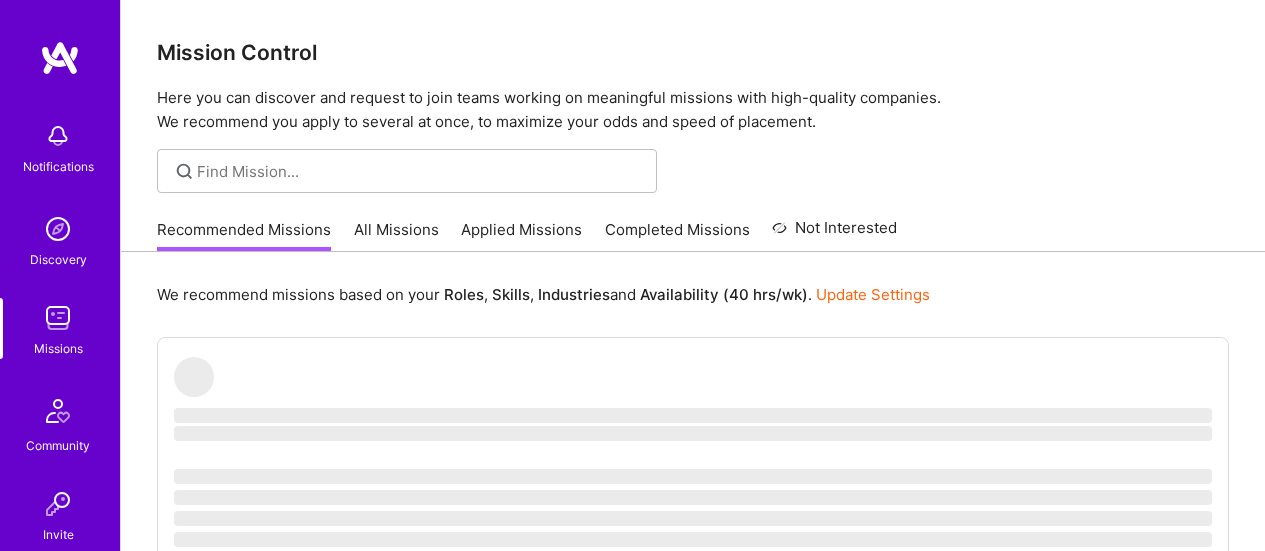 scroll, scrollTop: 0, scrollLeft: 0, axis: both 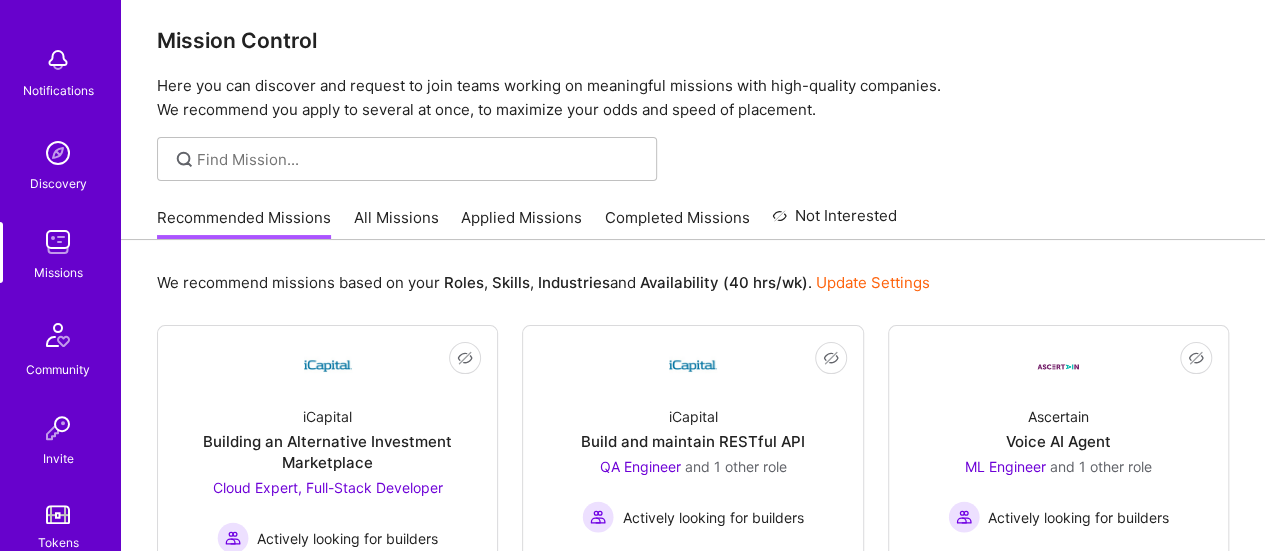 click on "All Missions" at bounding box center (396, 223) 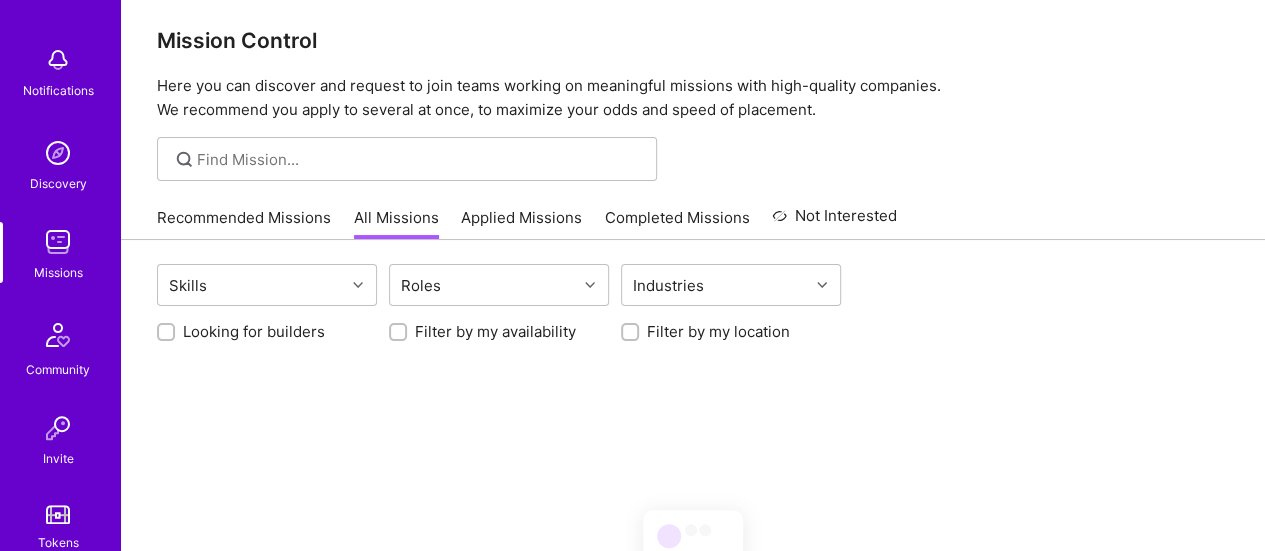 scroll, scrollTop: 0, scrollLeft: 0, axis: both 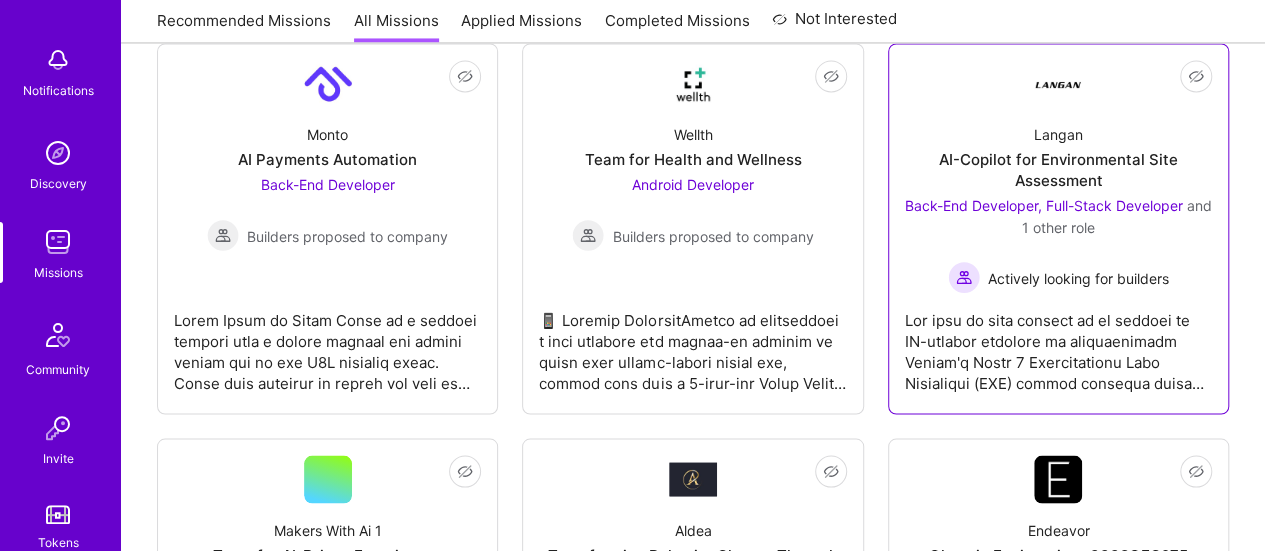 click at bounding box center [1058, 343] 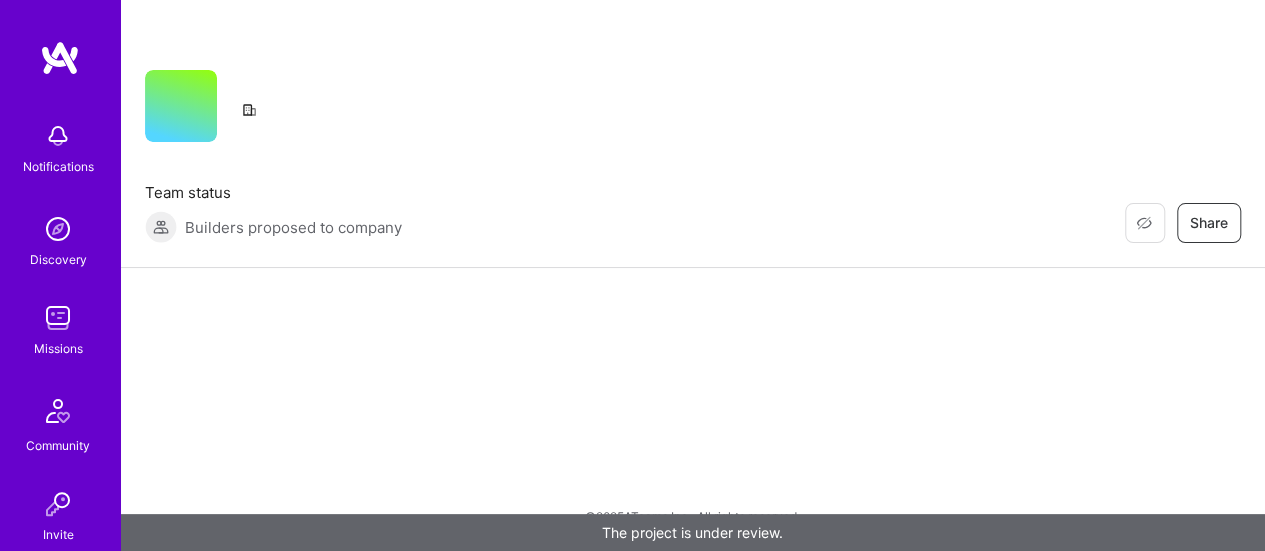 scroll, scrollTop: 0, scrollLeft: 0, axis: both 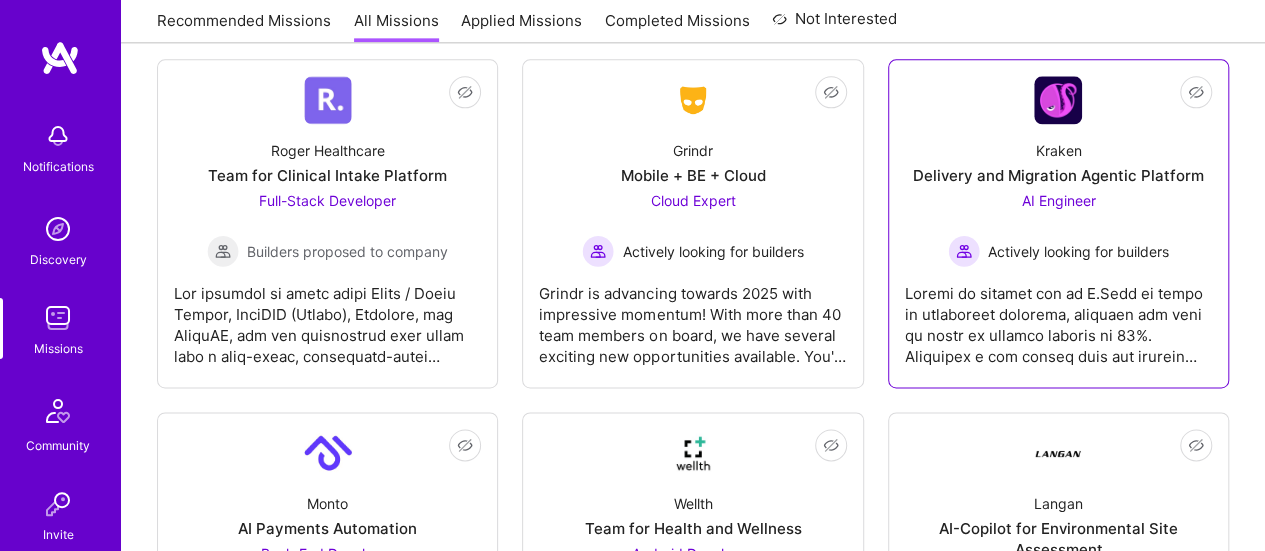 click on "AI Engineer" at bounding box center [1058, 200] 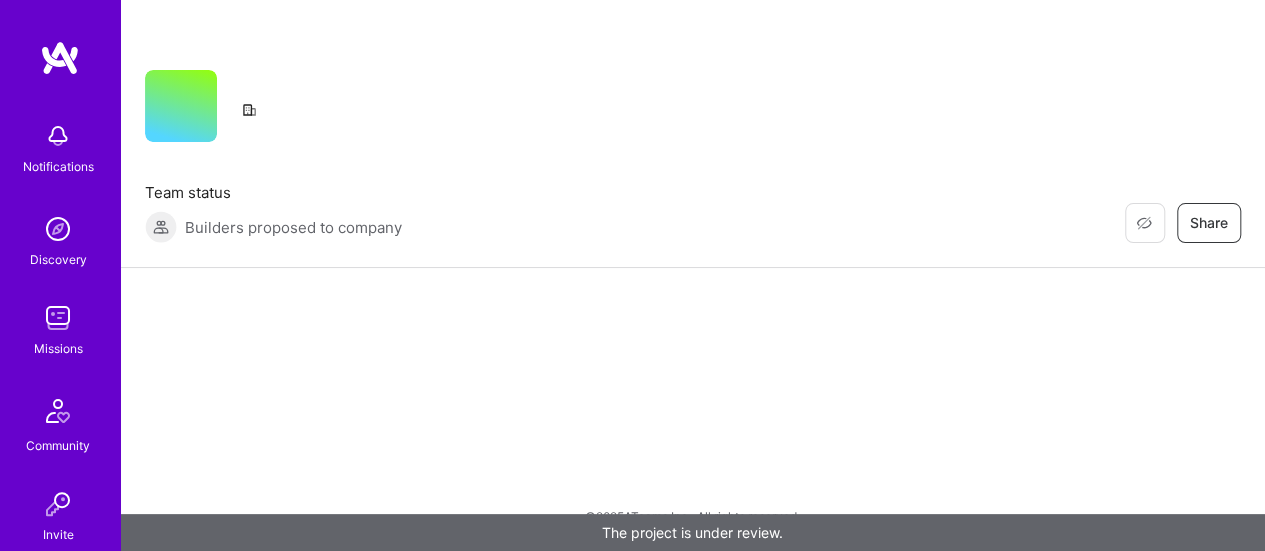 scroll, scrollTop: 0, scrollLeft: 0, axis: both 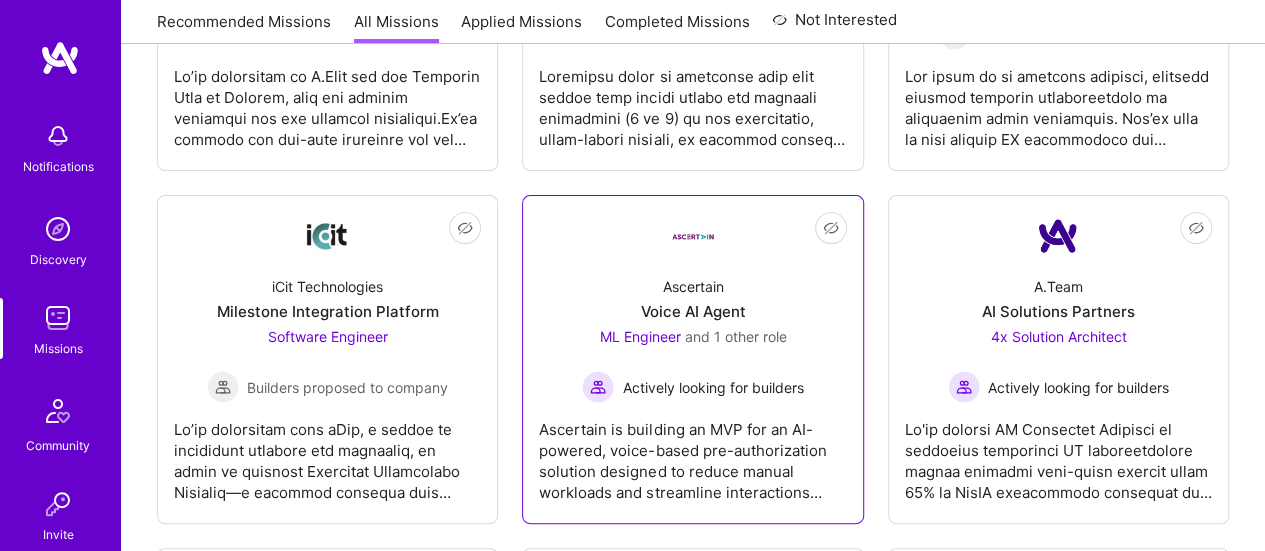 click on "Voice AI Agent" at bounding box center (692, 311) 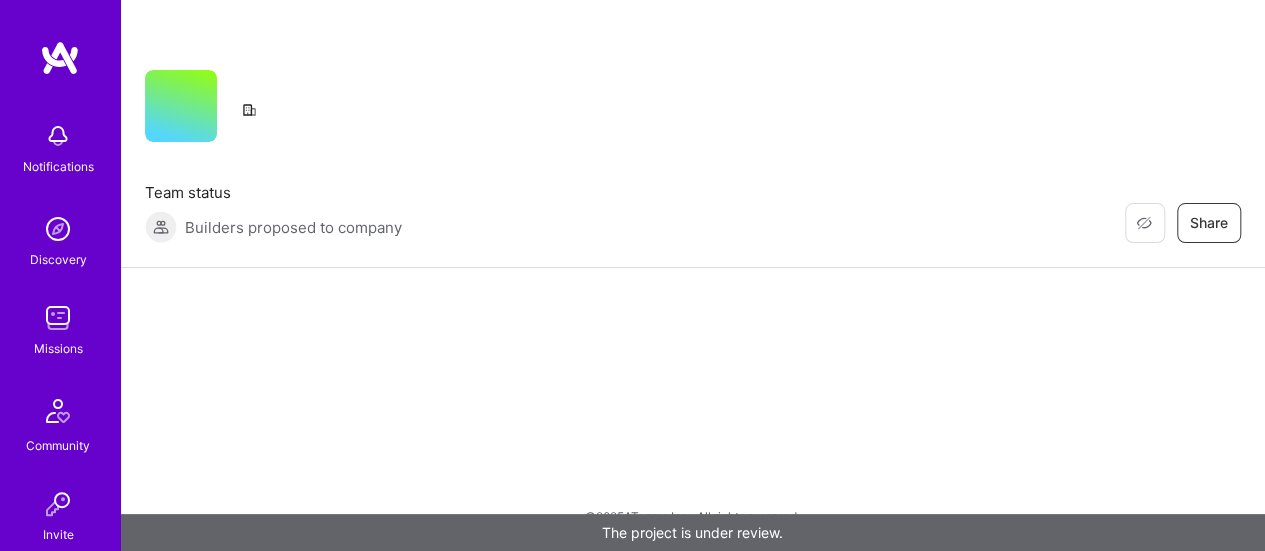 scroll, scrollTop: 0, scrollLeft: 0, axis: both 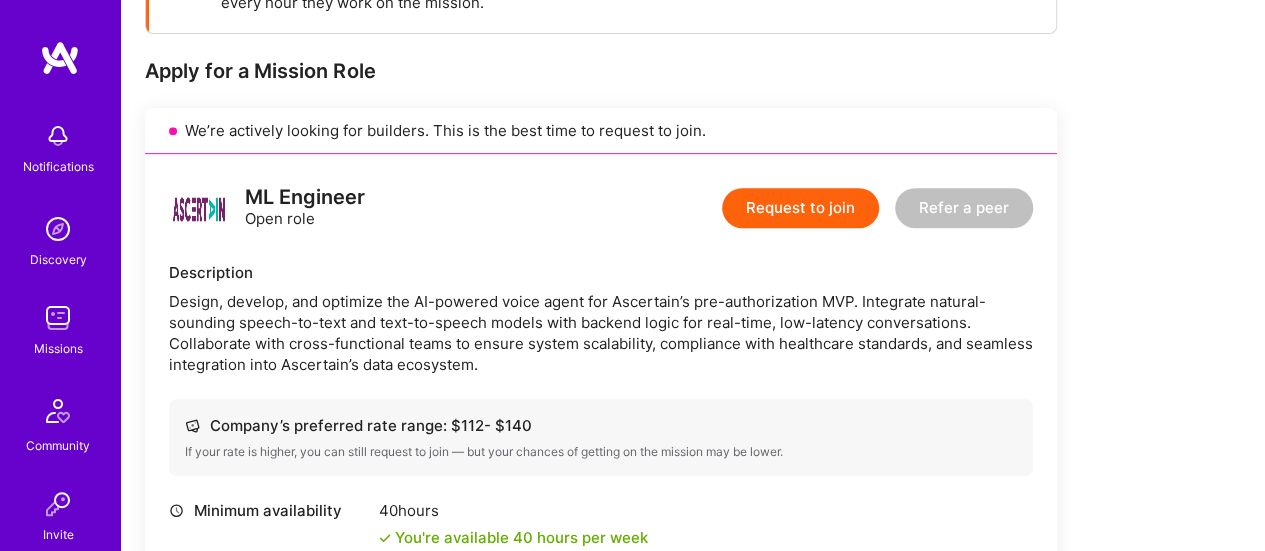 click on "Request to join" at bounding box center [800, 208] 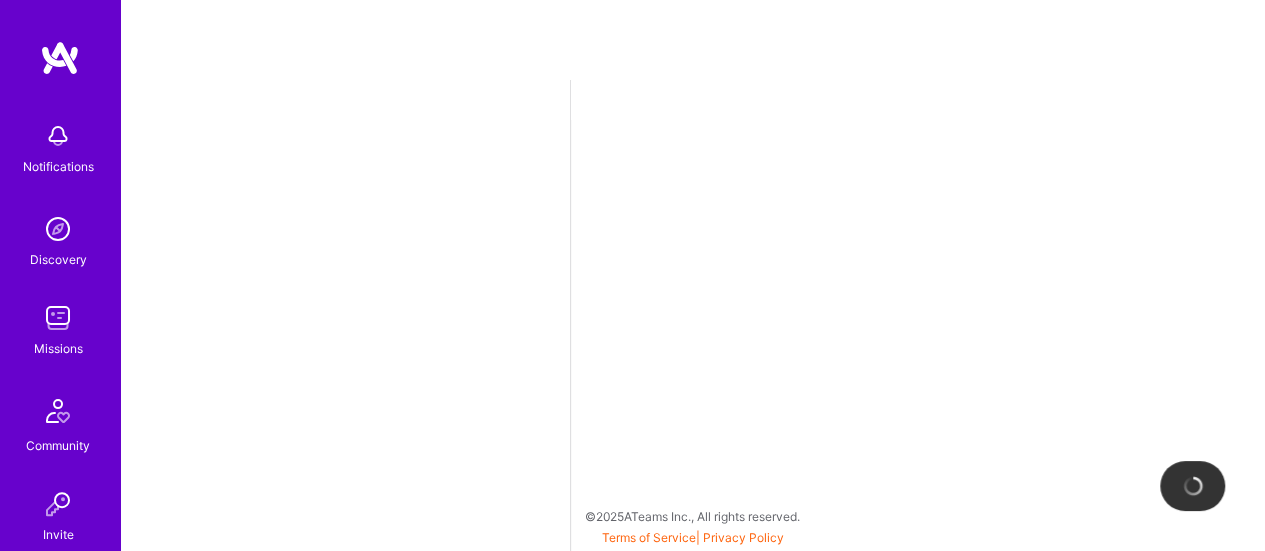 scroll, scrollTop: 0, scrollLeft: 0, axis: both 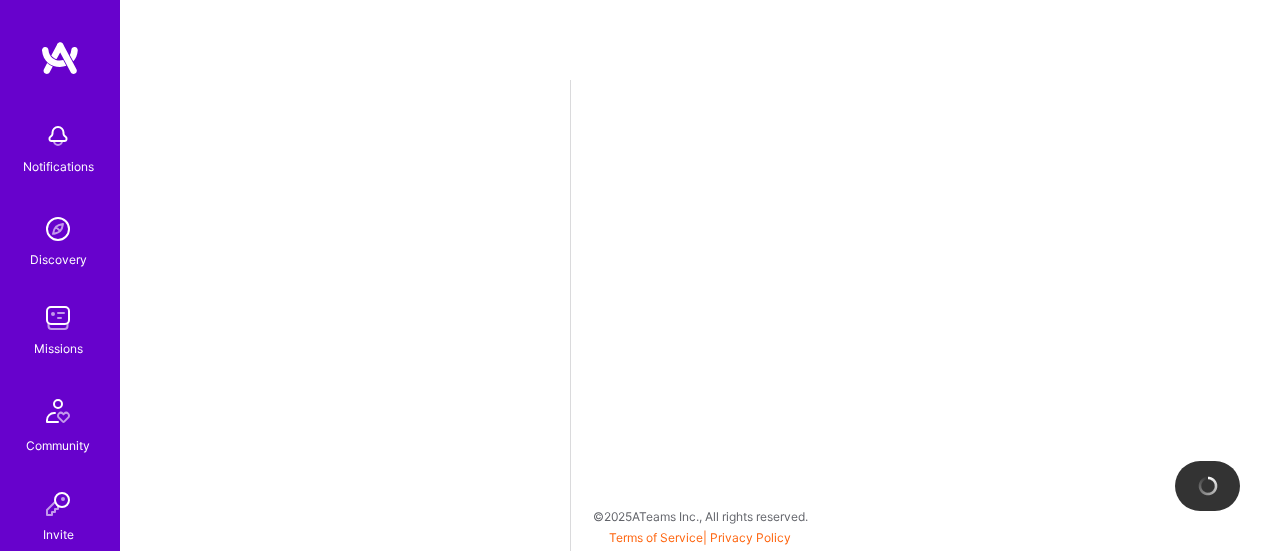 select on "US" 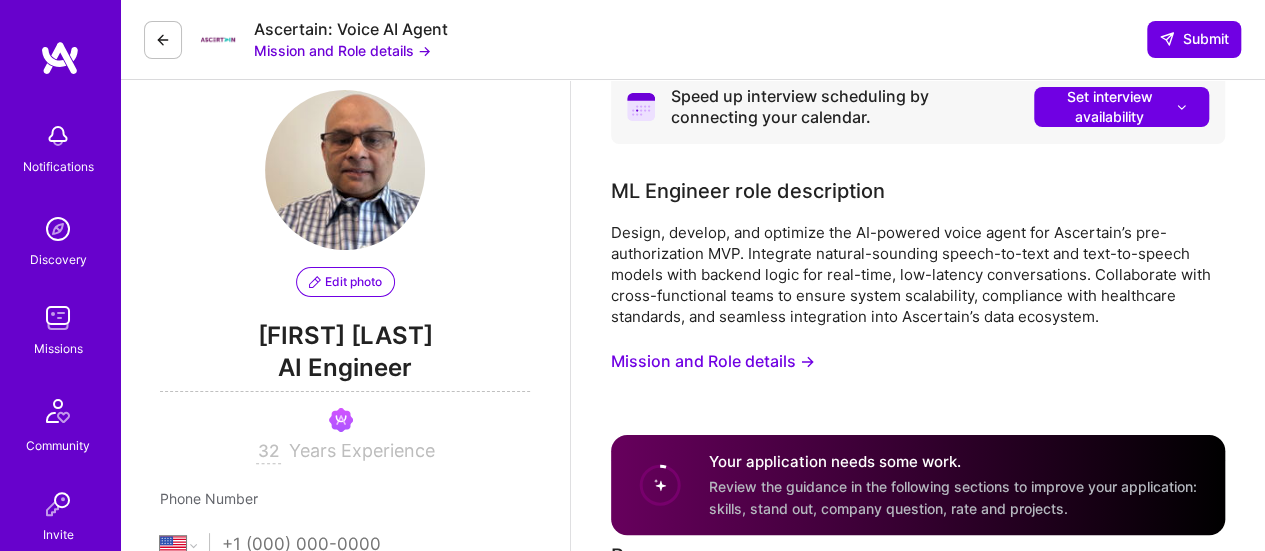 scroll, scrollTop: 0, scrollLeft: 0, axis: both 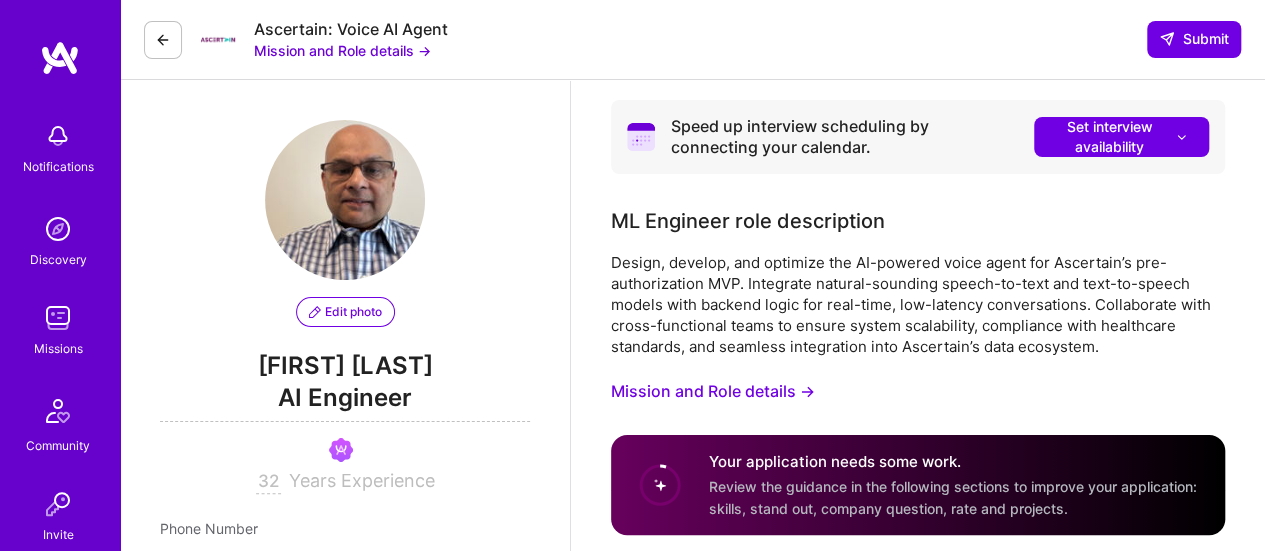 click at bounding box center (163, 40) 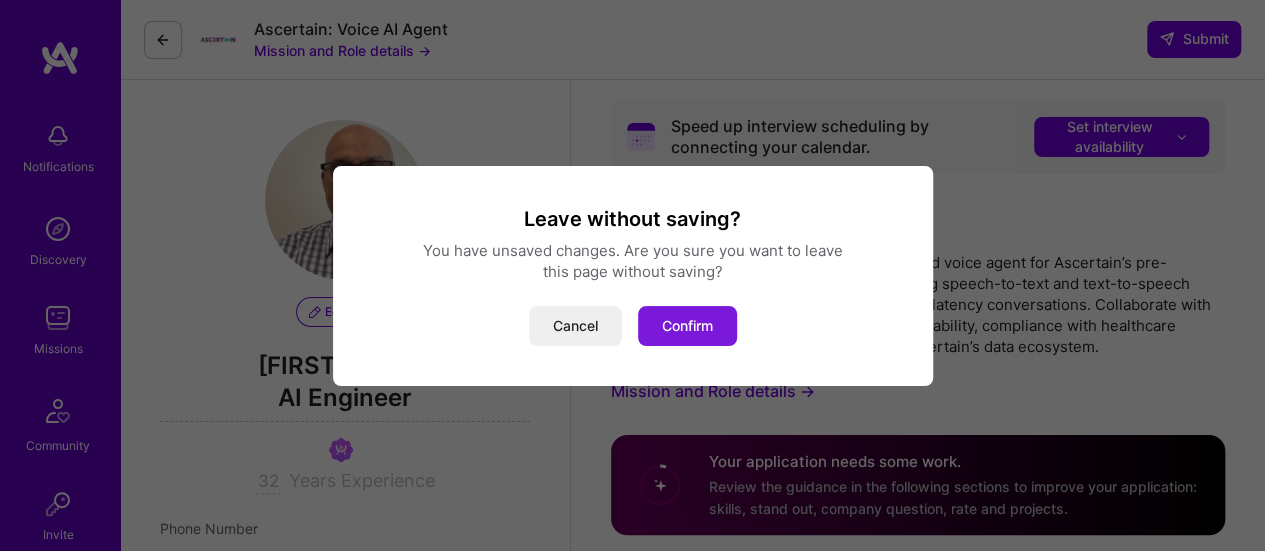 click on "Confirm" at bounding box center (687, 326) 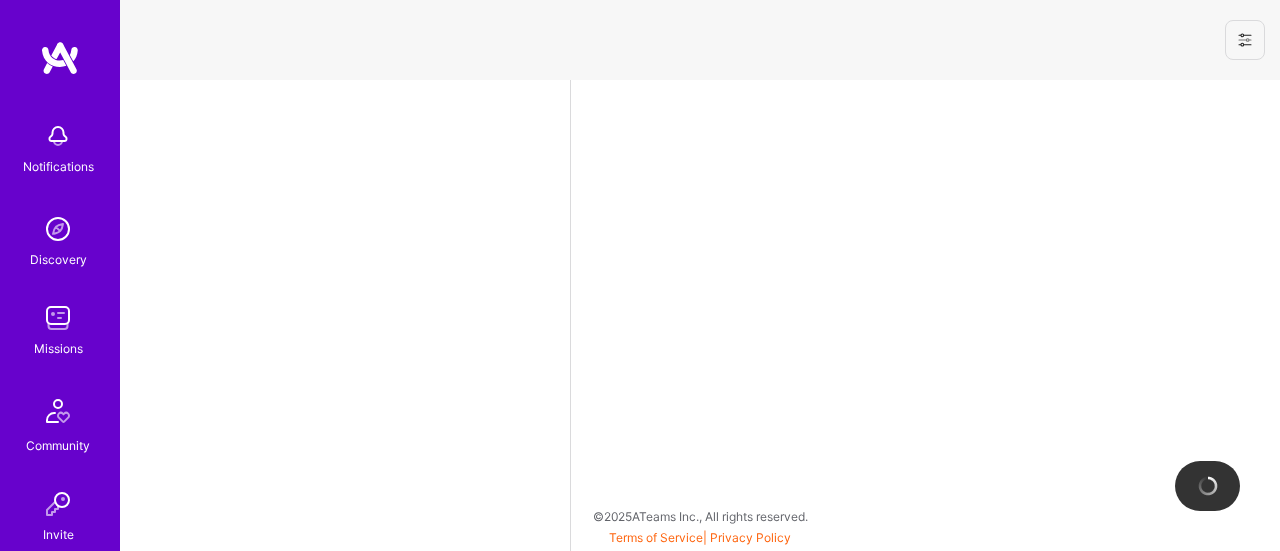 select on "US" 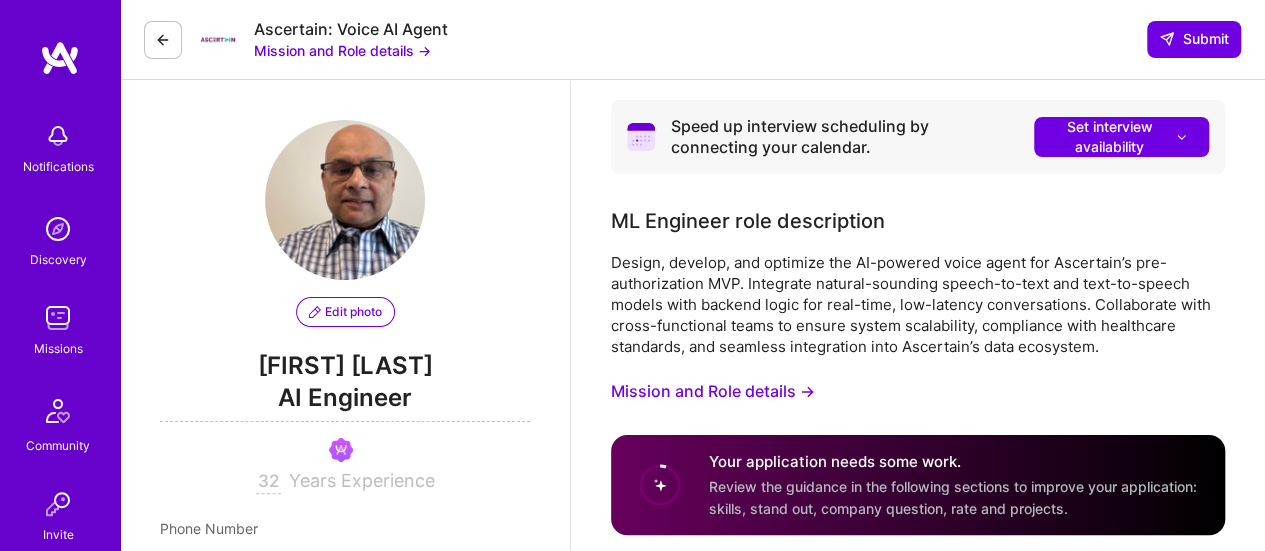 click on "Missions" at bounding box center (58, 328) 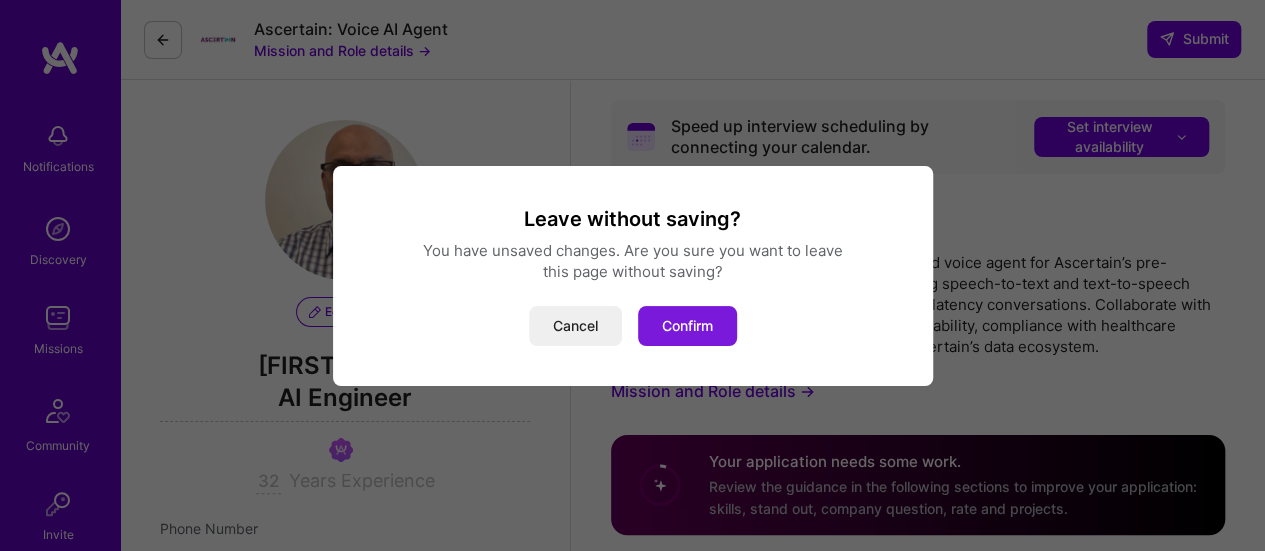 click on "Confirm" at bounding box center (687, 326) 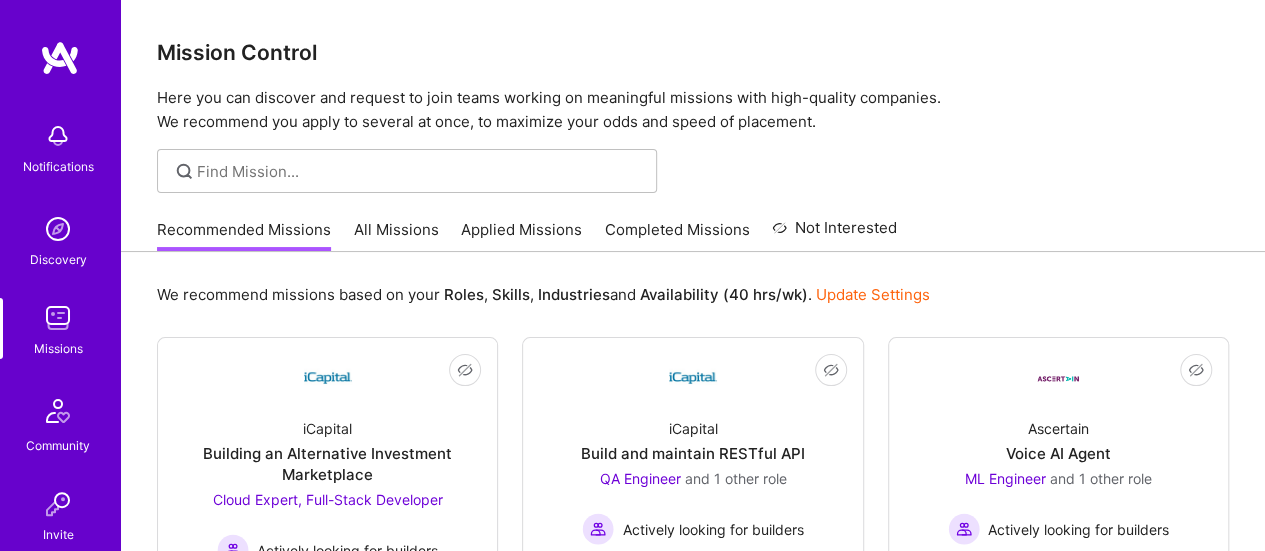 click on "Applied Missions" at bounding box center (521, 235) 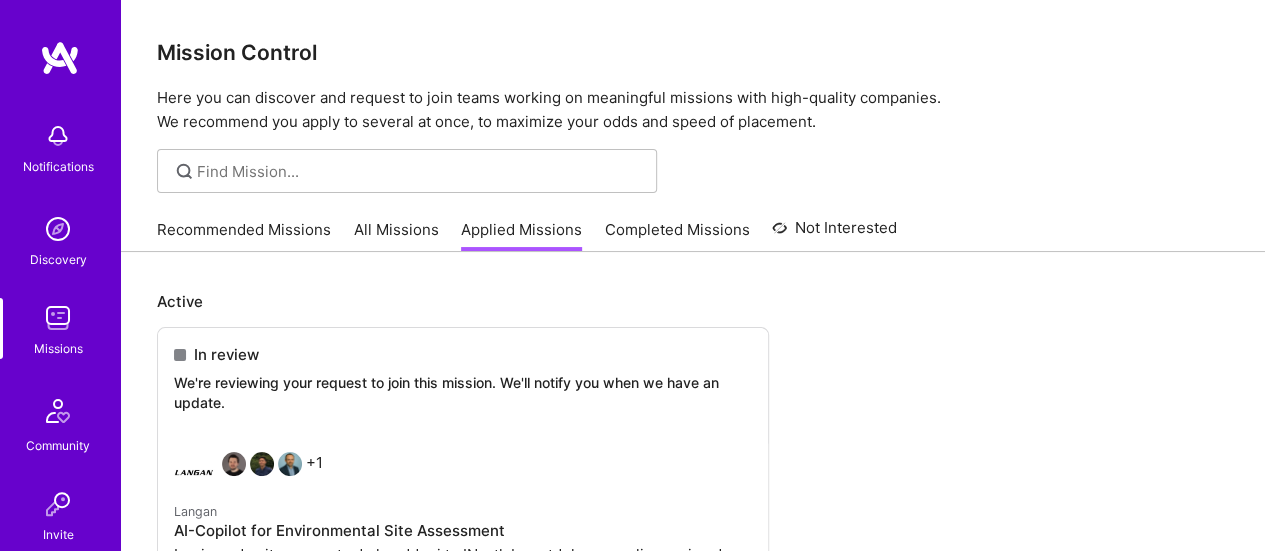 click on "Completed Missions" at bounding box center (677, 235) 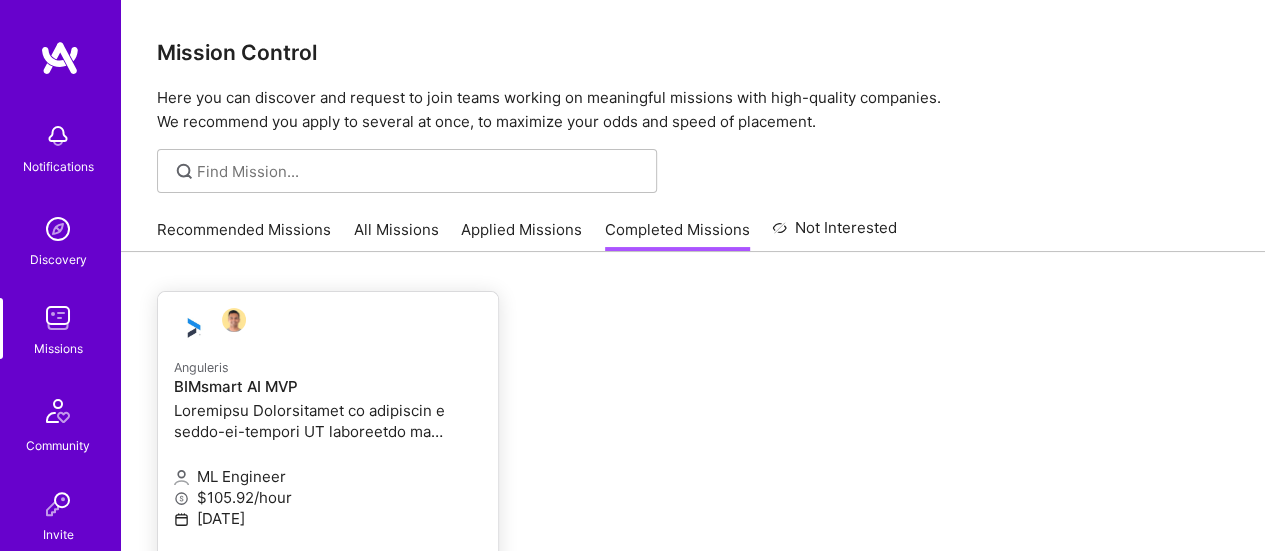 click at bounding box center (328, 421) 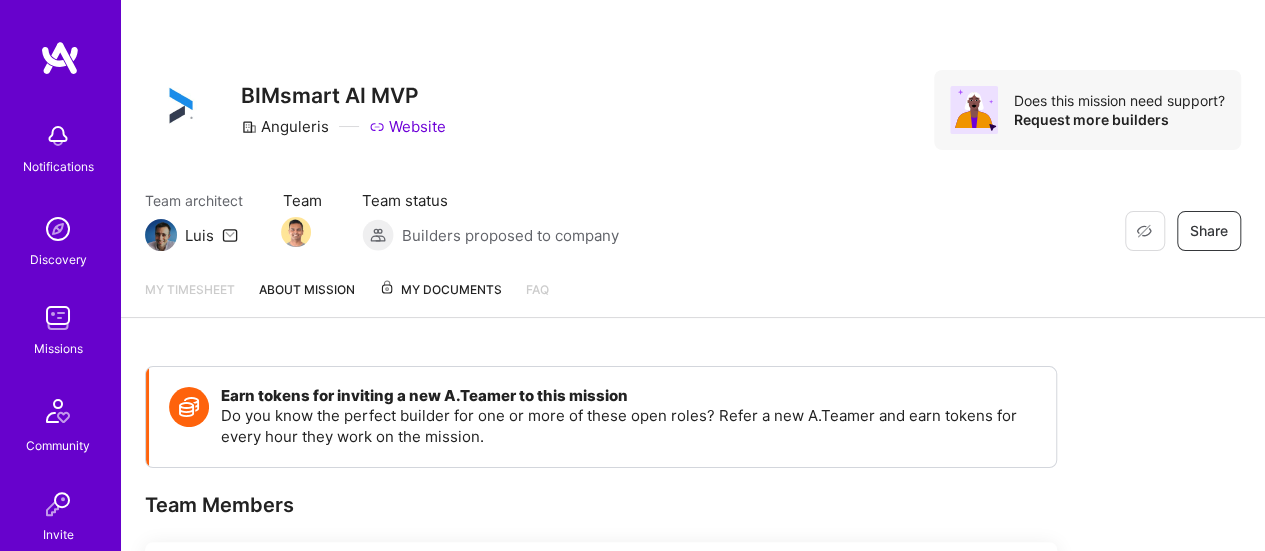 click on "My Documents" at bounding box center (440, 290) 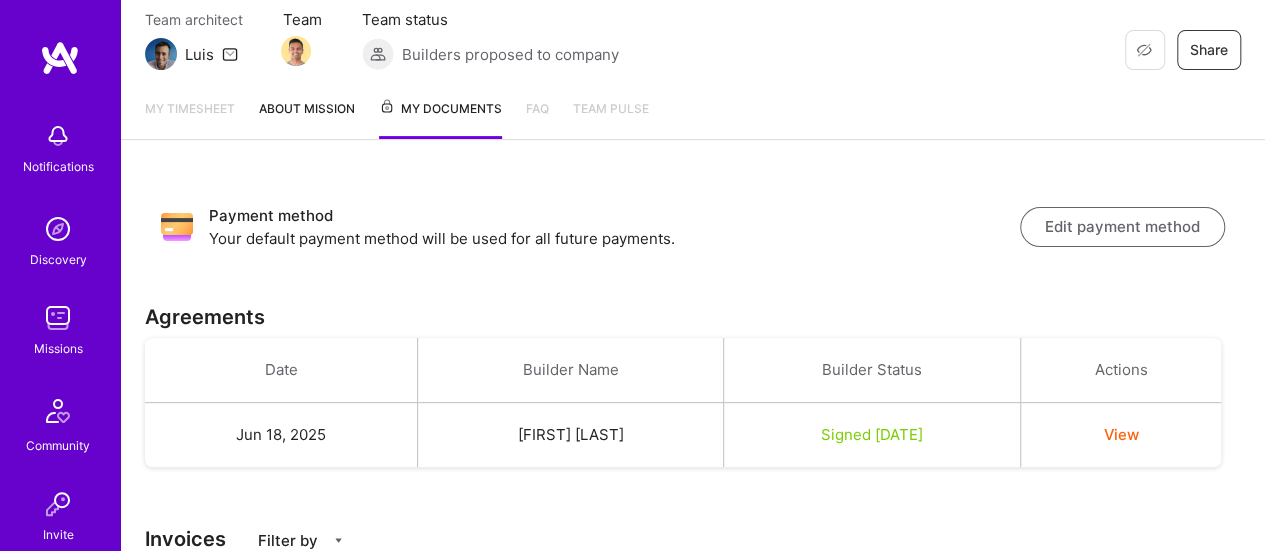 scroll, scrollTop: 0, scrollLeft: 0, axis: both 